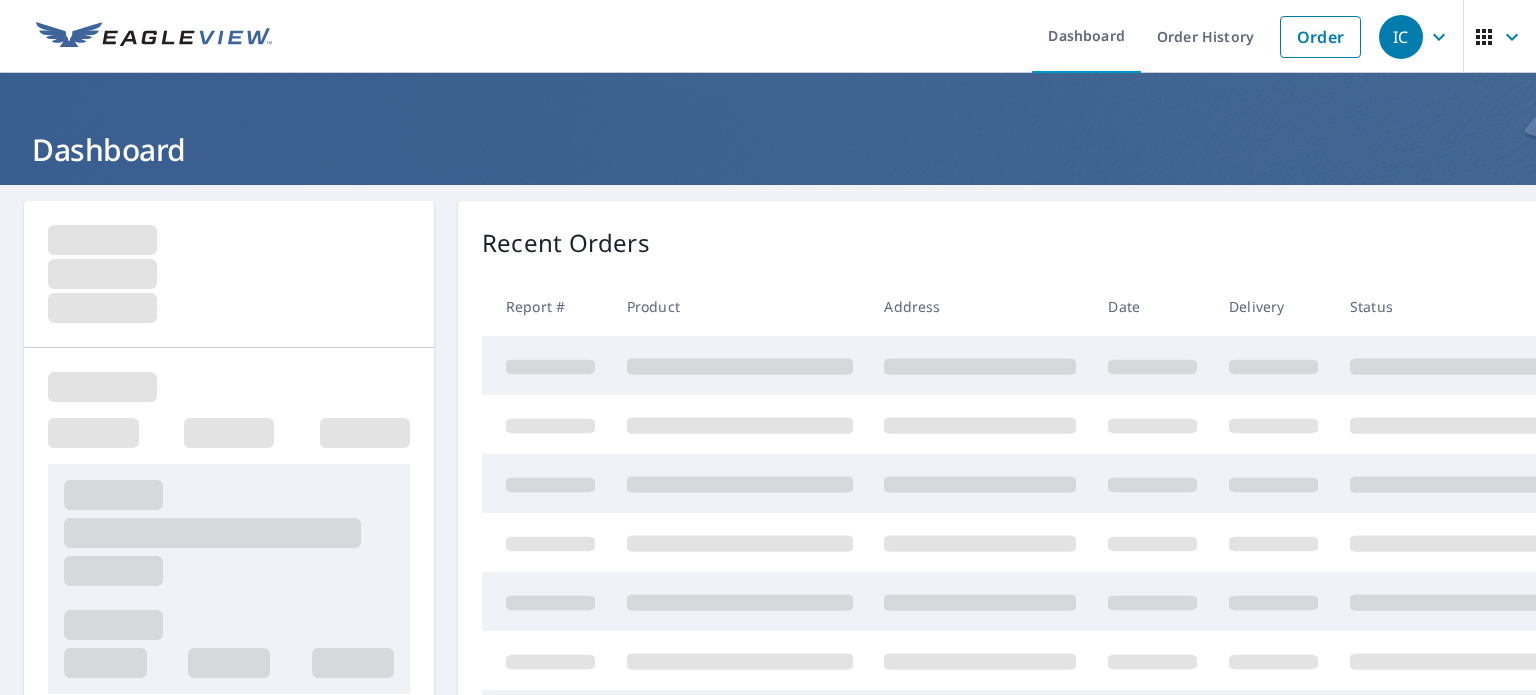 scroll, scrollTop: 0, scrollLeft: 0, axis: both 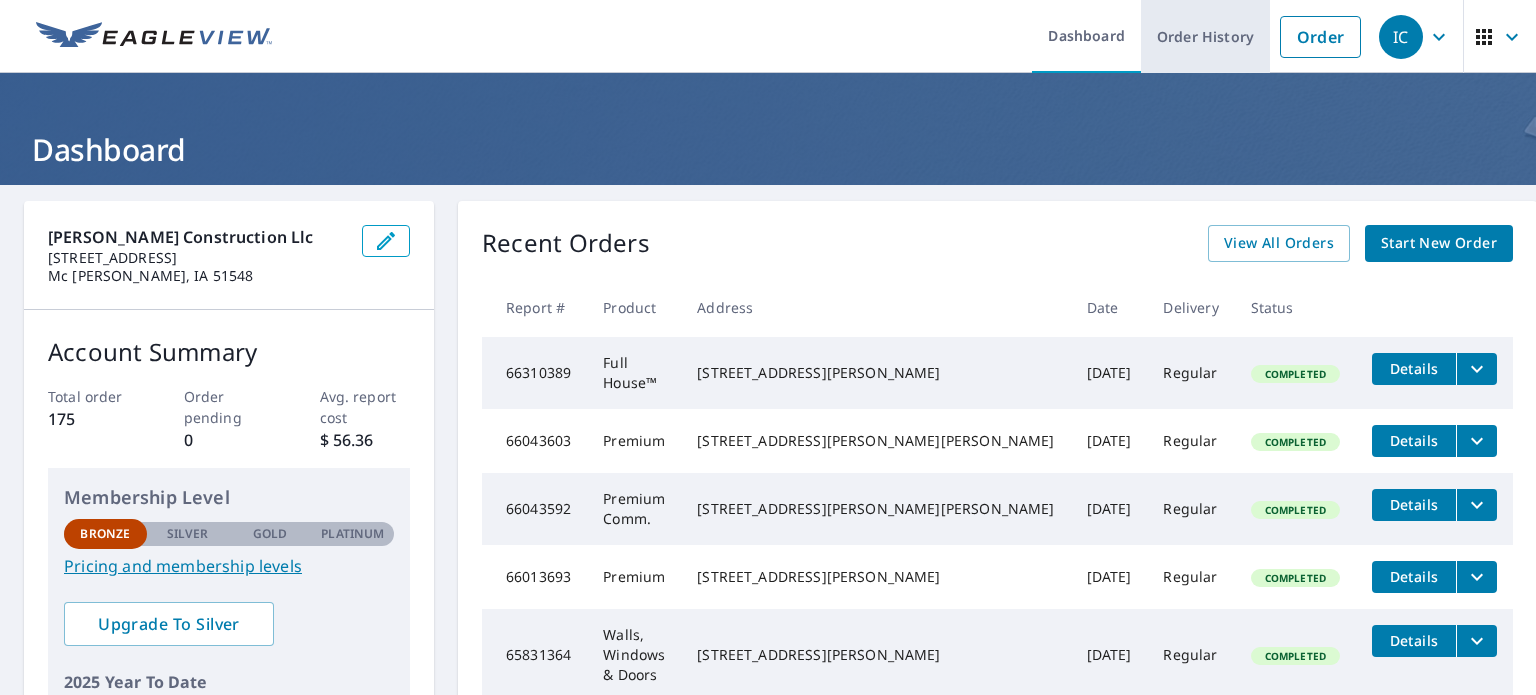 click on "Order History" at bounding box center (1205, 36) 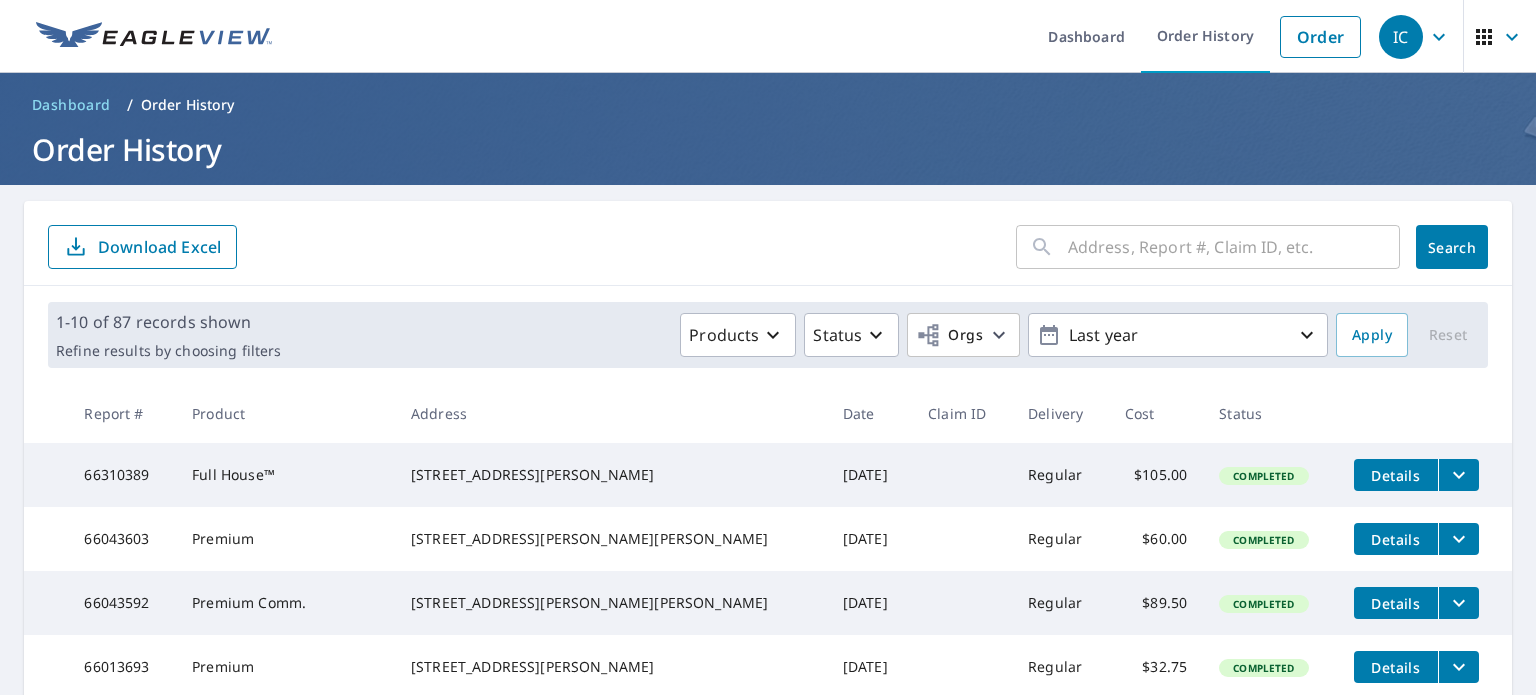 click at bounding box center (1234, 247) 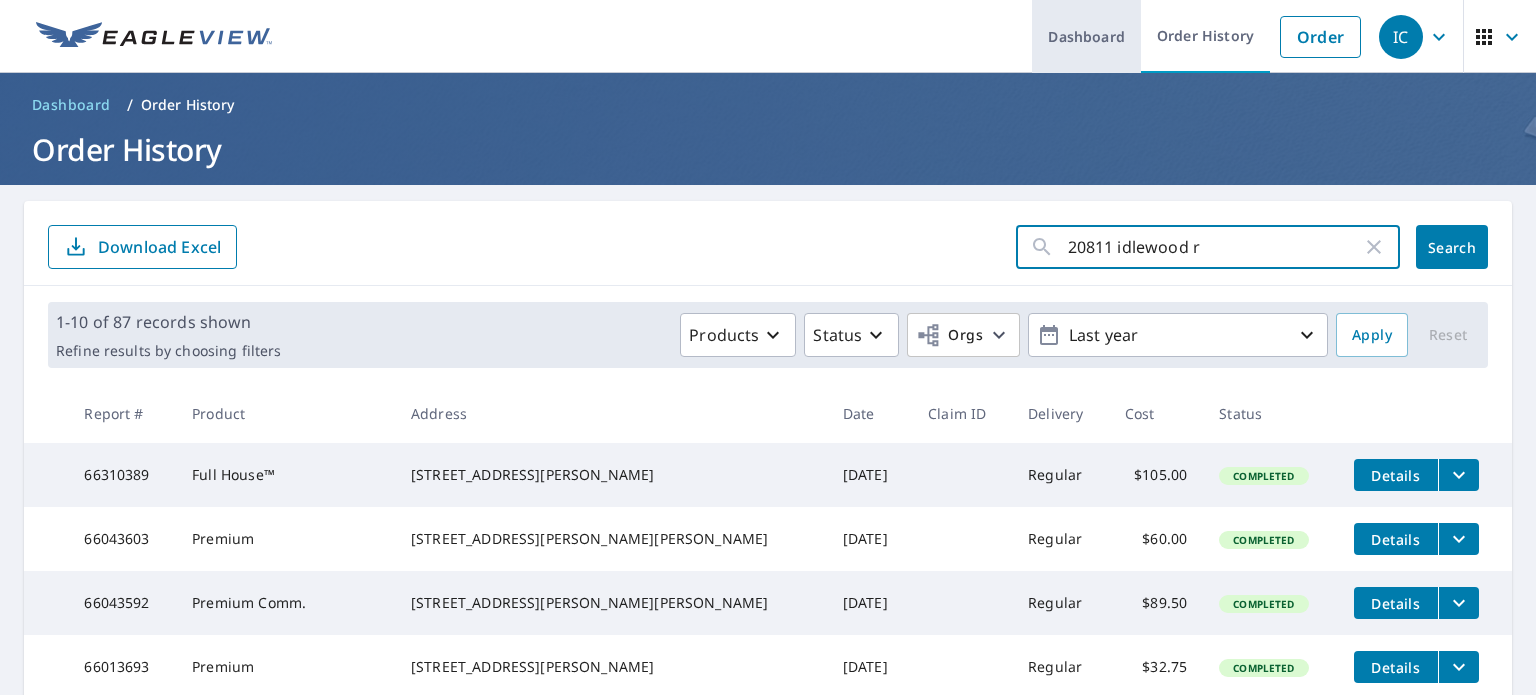 type on "20811 idlewood rd" 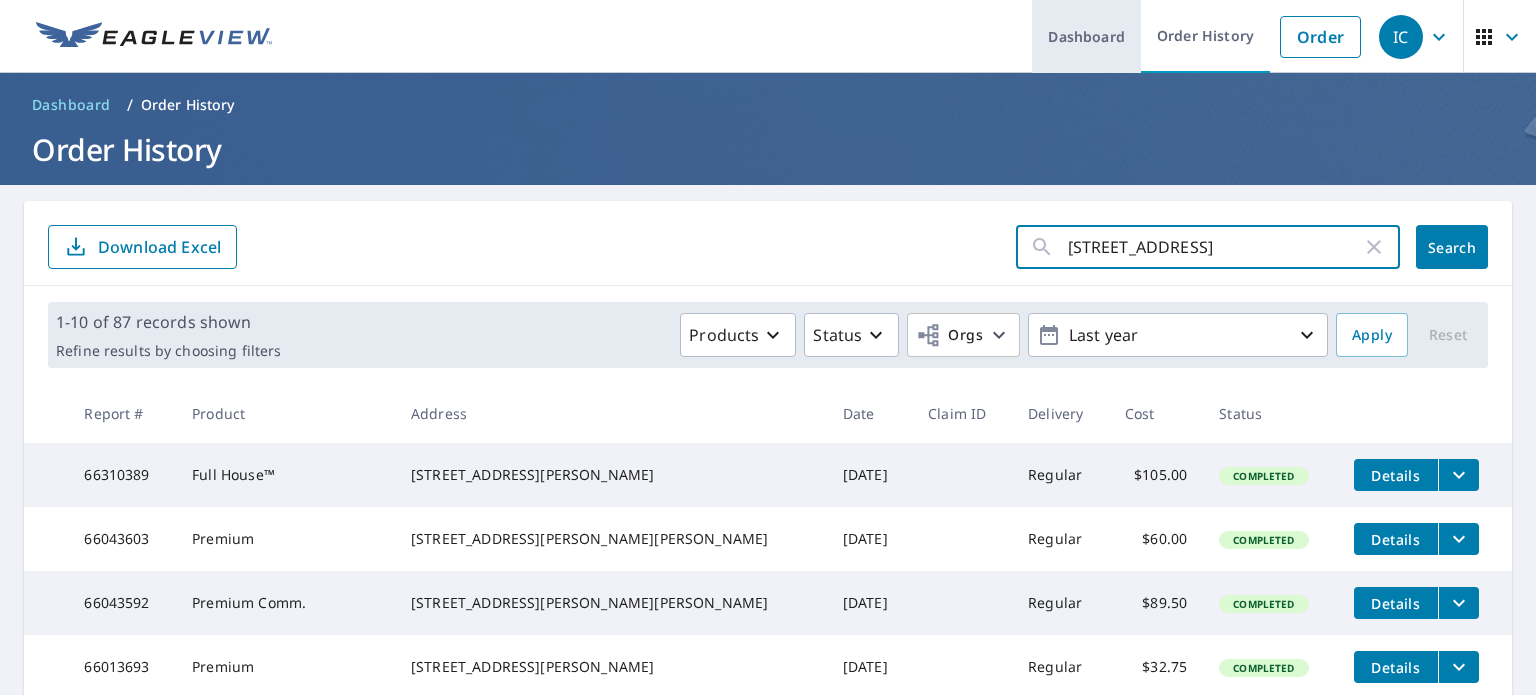 click on "Search" 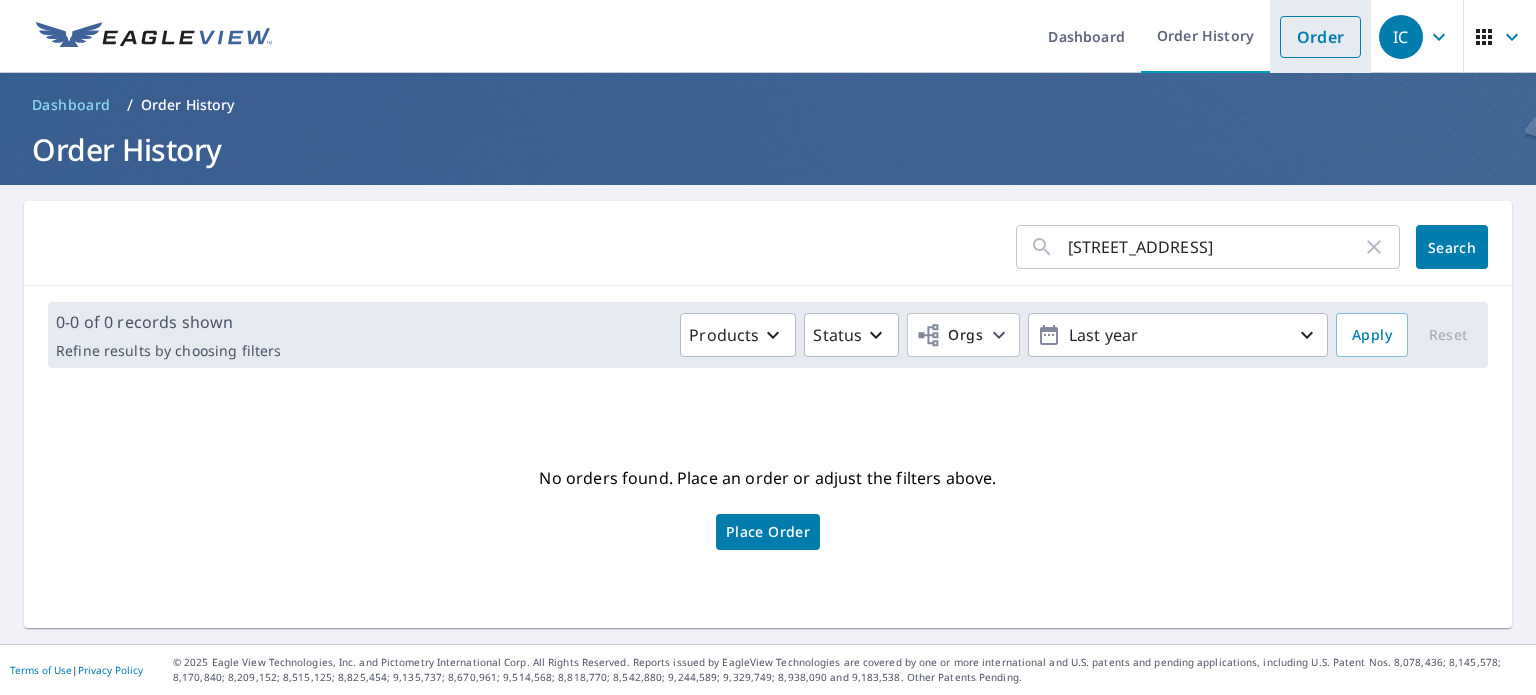 click on "Order" at bounding box center [1320, 37] 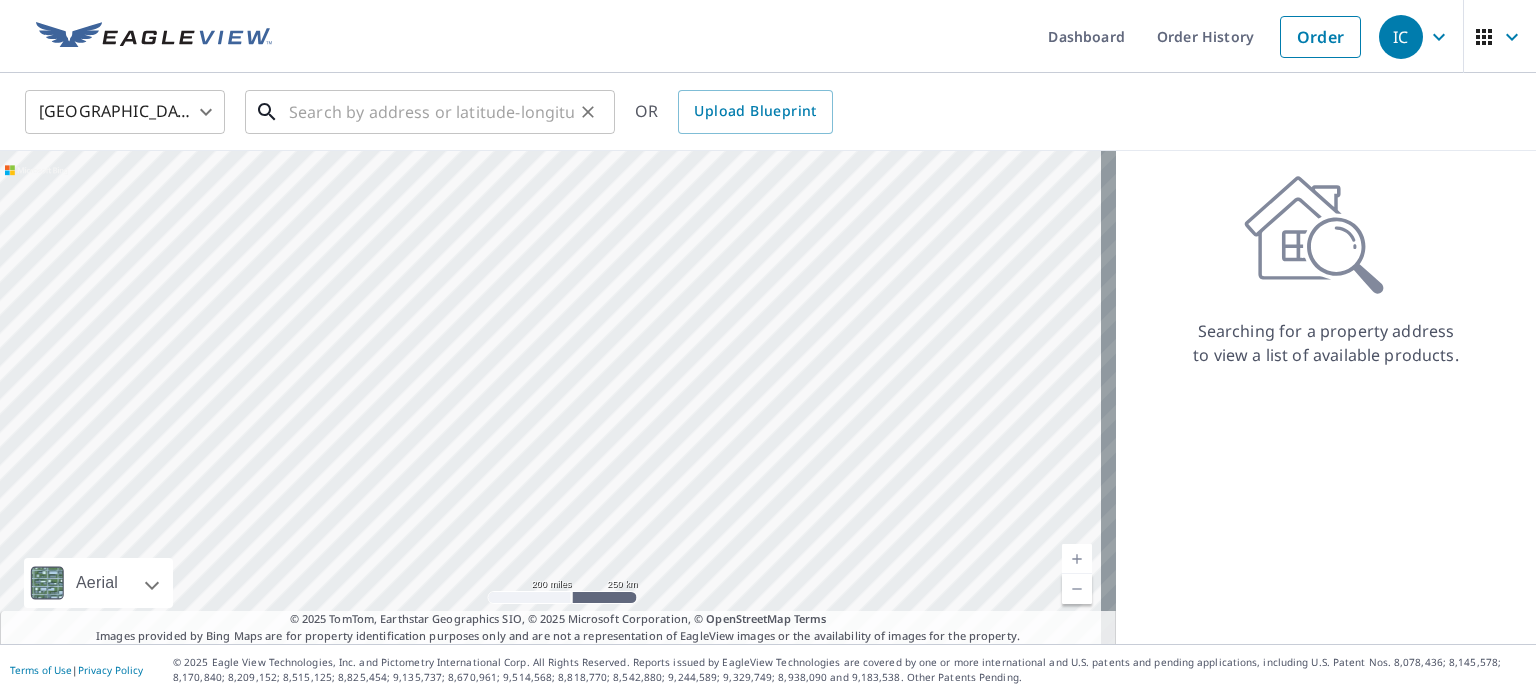 click at bounding box center [431, 112] 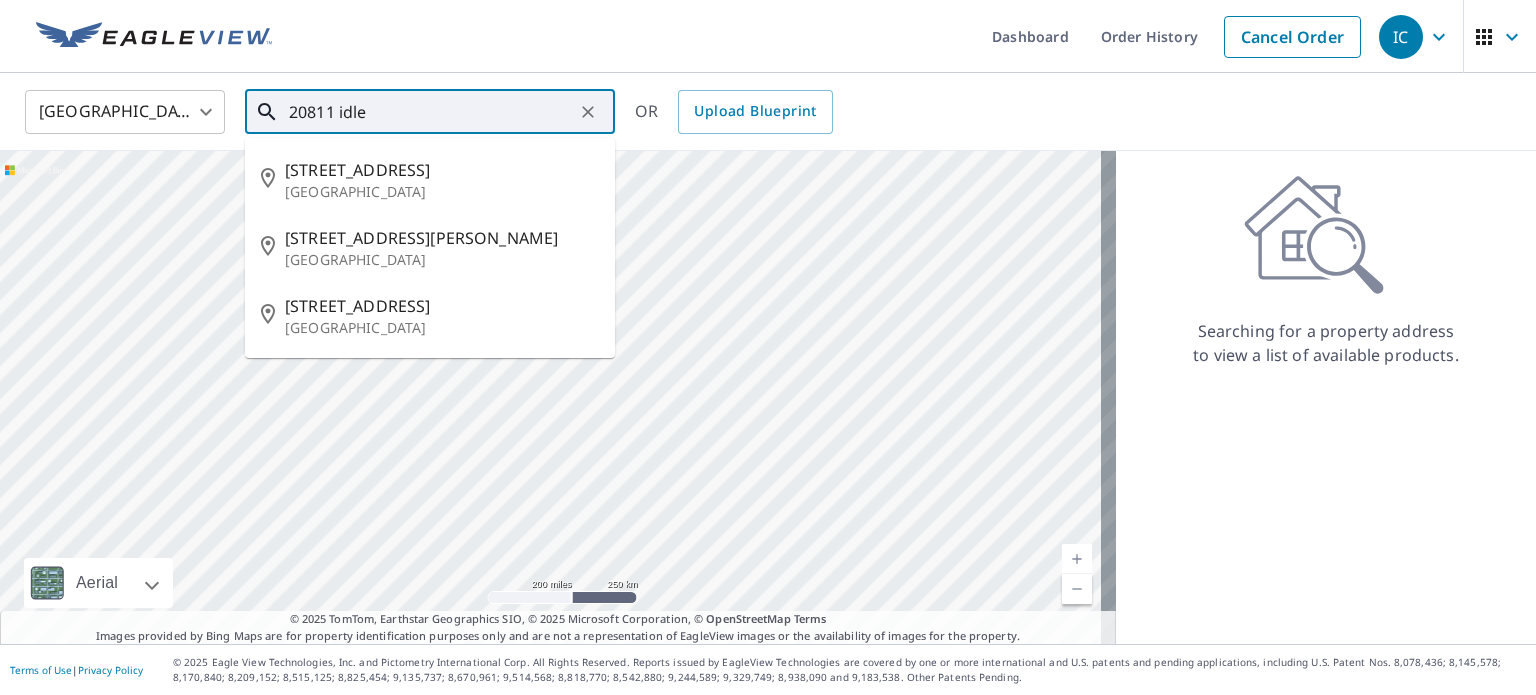 click on "Council Bluffs, IA 51503" at bounding box center [442, 192] 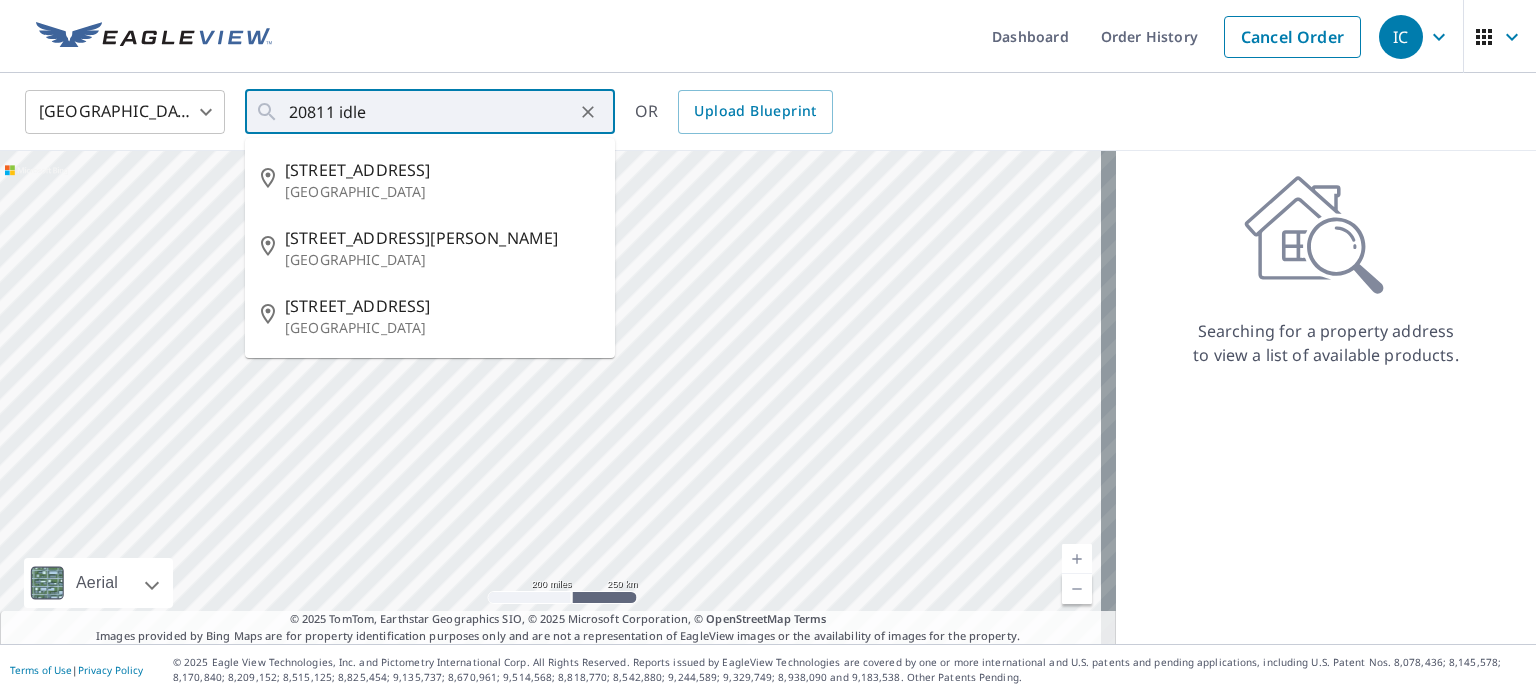 type on "20811 Idlewood Rd Council Bluffs, IA 51503" 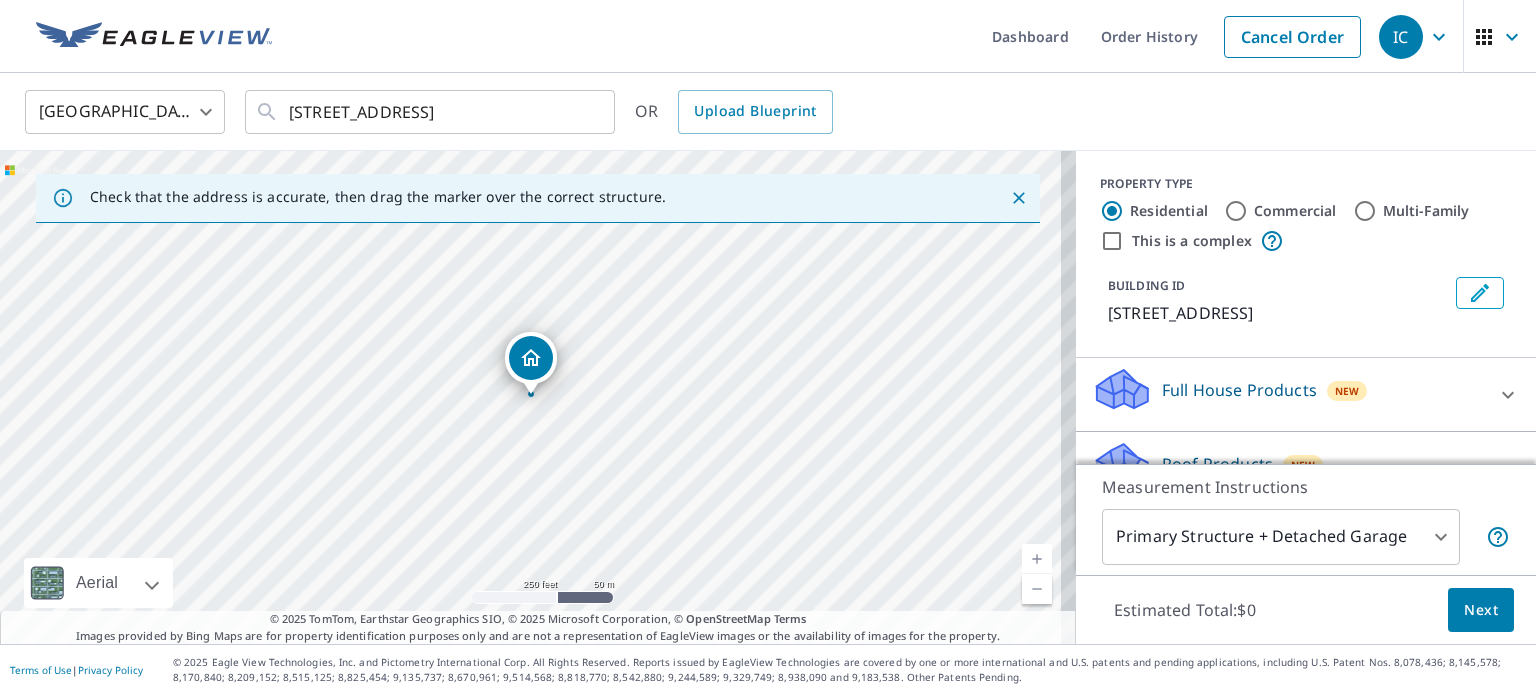 click on "IC IC
Dashboard Order History Cancel Order IC United States US ​ 20811 Idlewood Rd Council Bluffs, IA 51503 ​ OR Upload Blueprint Check that the address is accurate, then drag the marker over the correct structure. 20811 Idlewood Rd Council Bluffs, IA 51503 Aerial Road A standard road map Aerial A detailed look from above Labels Labels 250 feet 50 m © 2025 TomTom, © Vexcel Imaging, © 2025 Microsoft Corporation,  © OpenStreetMap Terms © 2025 TomTom, Earthstar Geographics SIO, © 2025 Microsoft Corporation, ©   OpenStreetMap   Terms Images provided by Bing Maps are for property identification purposes only and are not a representation of EagleView images or the availability of images for the property. PROPERTY TYPE Residential Commercial Multi-Family This is a complex BUILDING ID 20811 Idlewood Rd, Council Bluffs, IA, 51503 Full House Products New Full House™ $105 Roof Products New Premium $32.75 - $87 QuickSquares™ $18 Gutter $13.75 Bid Perfect™ $18 Solar Products New Inform Essentials+ 1" at bounding box center [768, 347] 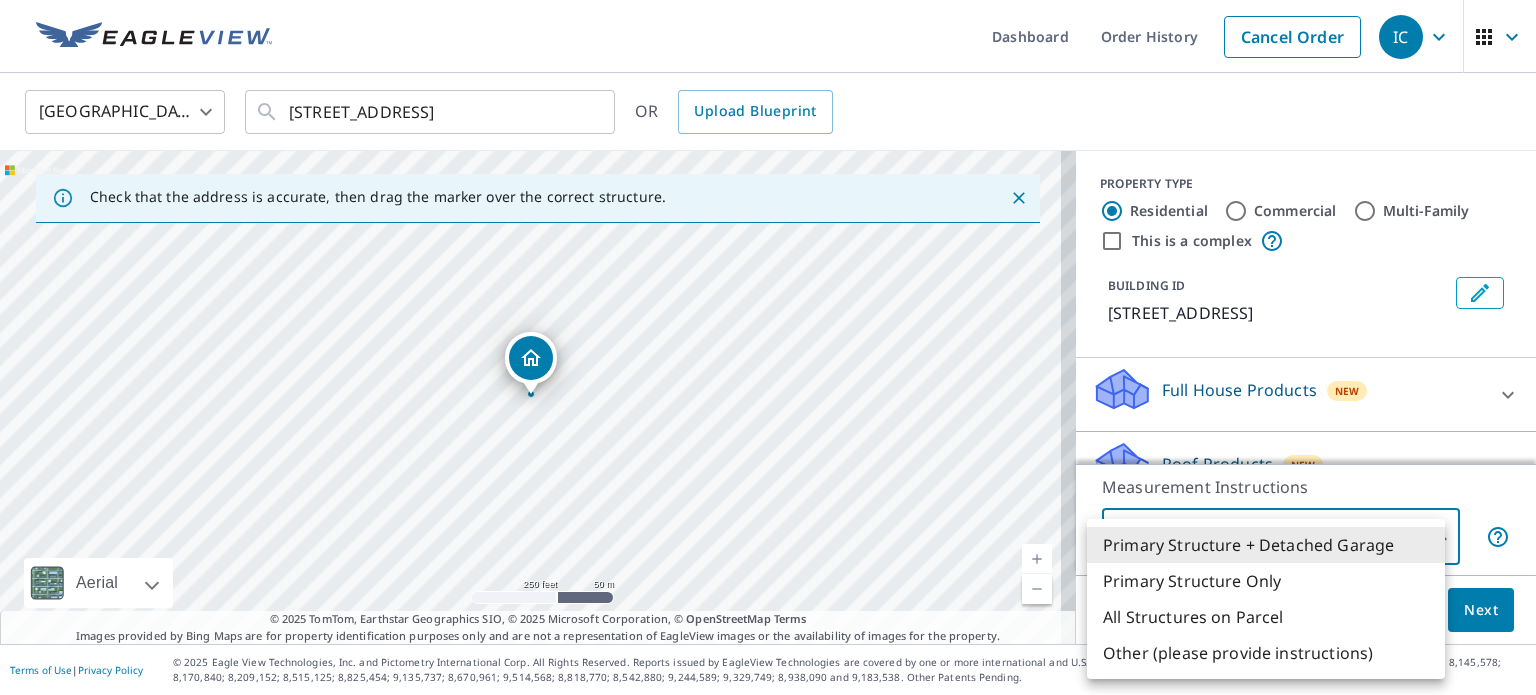 click on "All Structures on Parcel" at bounding box center (1266, 617) 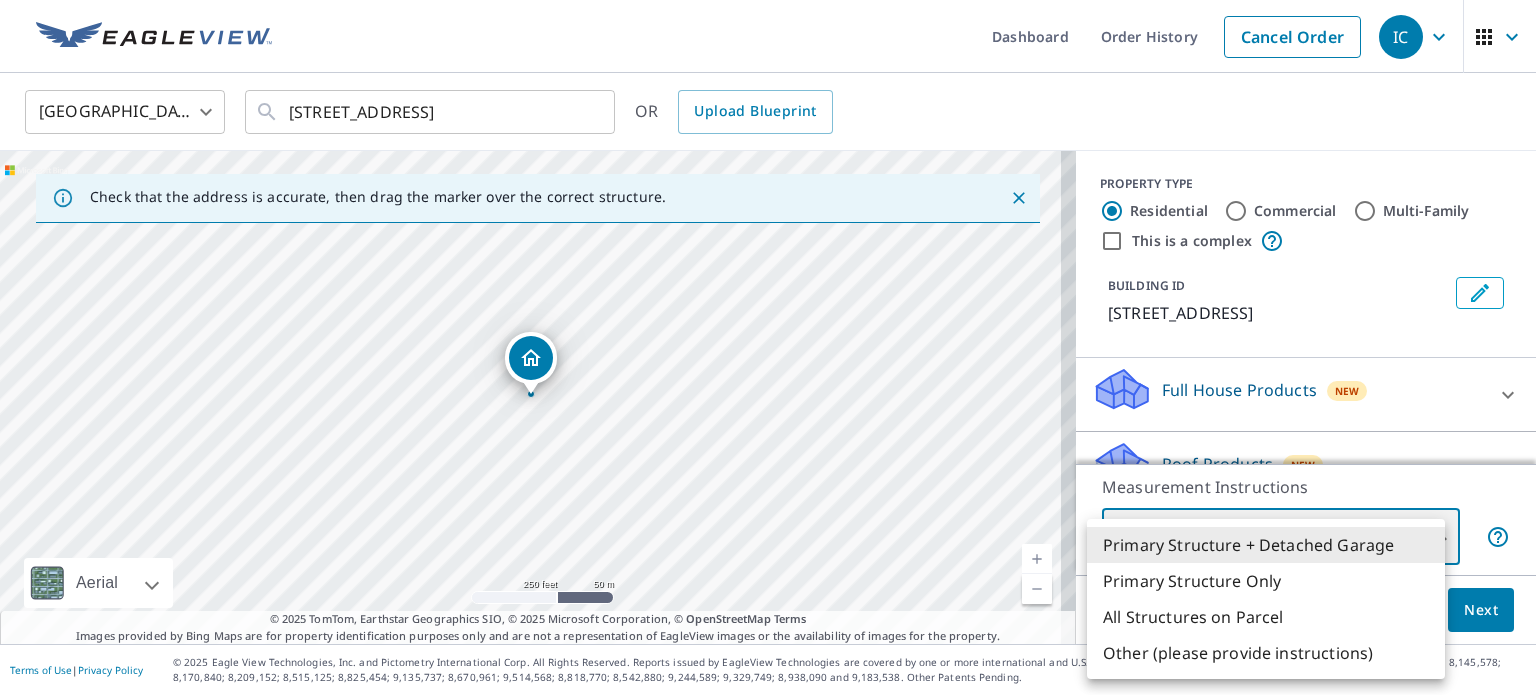 type on "3" 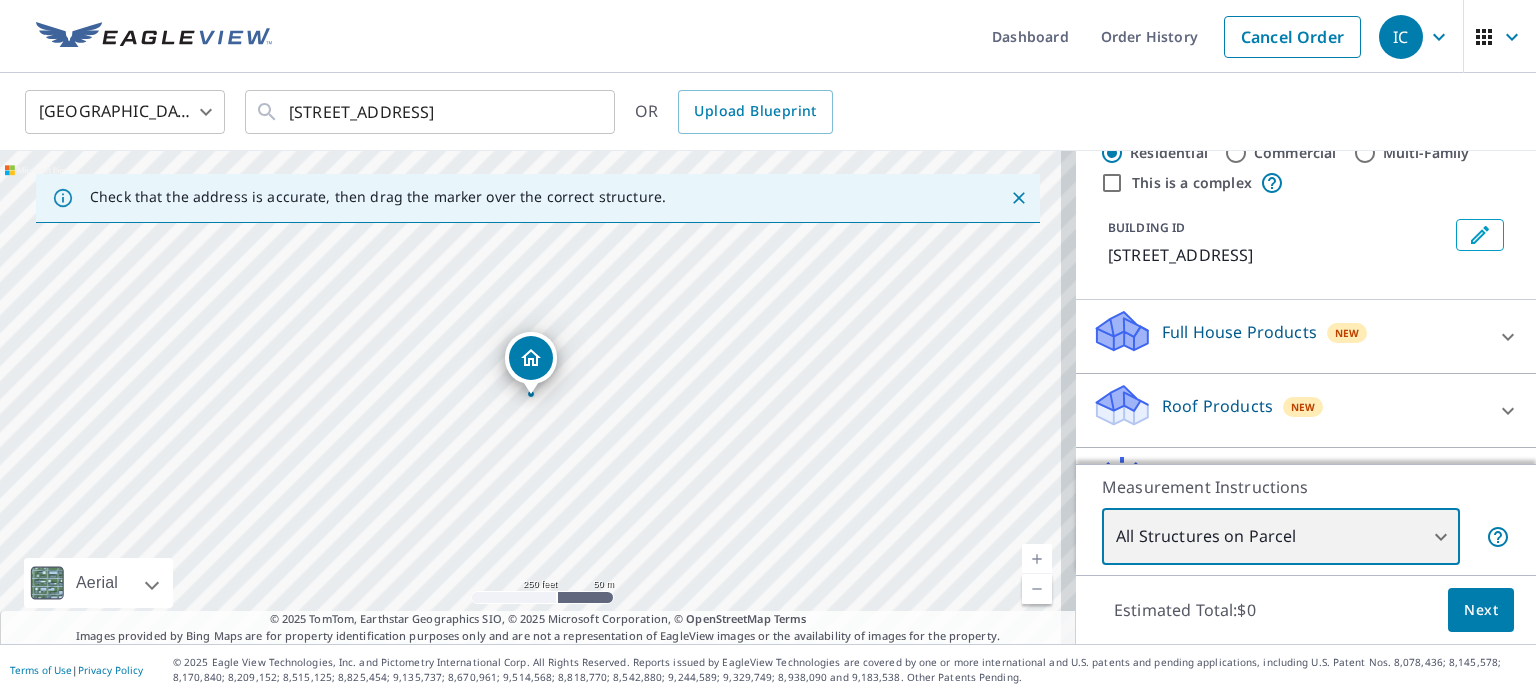 scroll, scrollTop: 76, scrollLeft: 0, axis: vertical 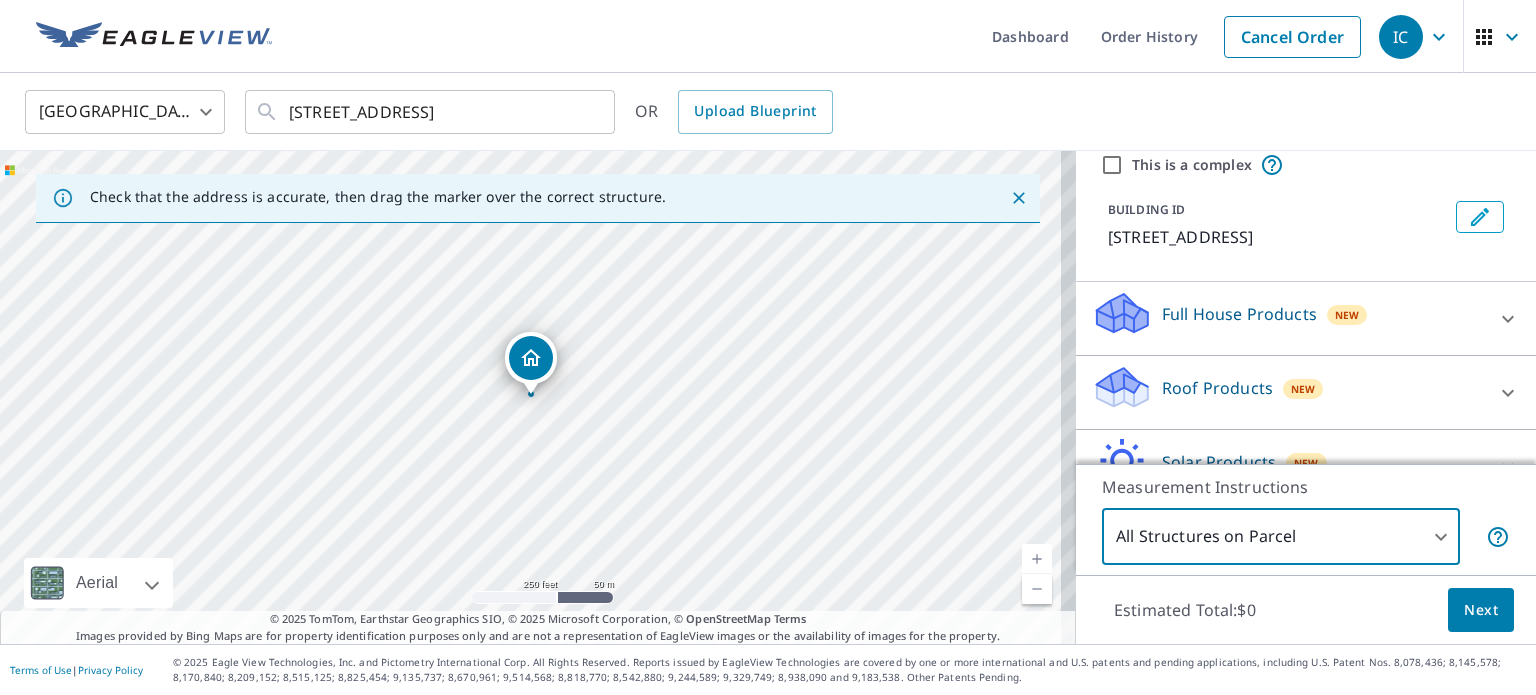 click 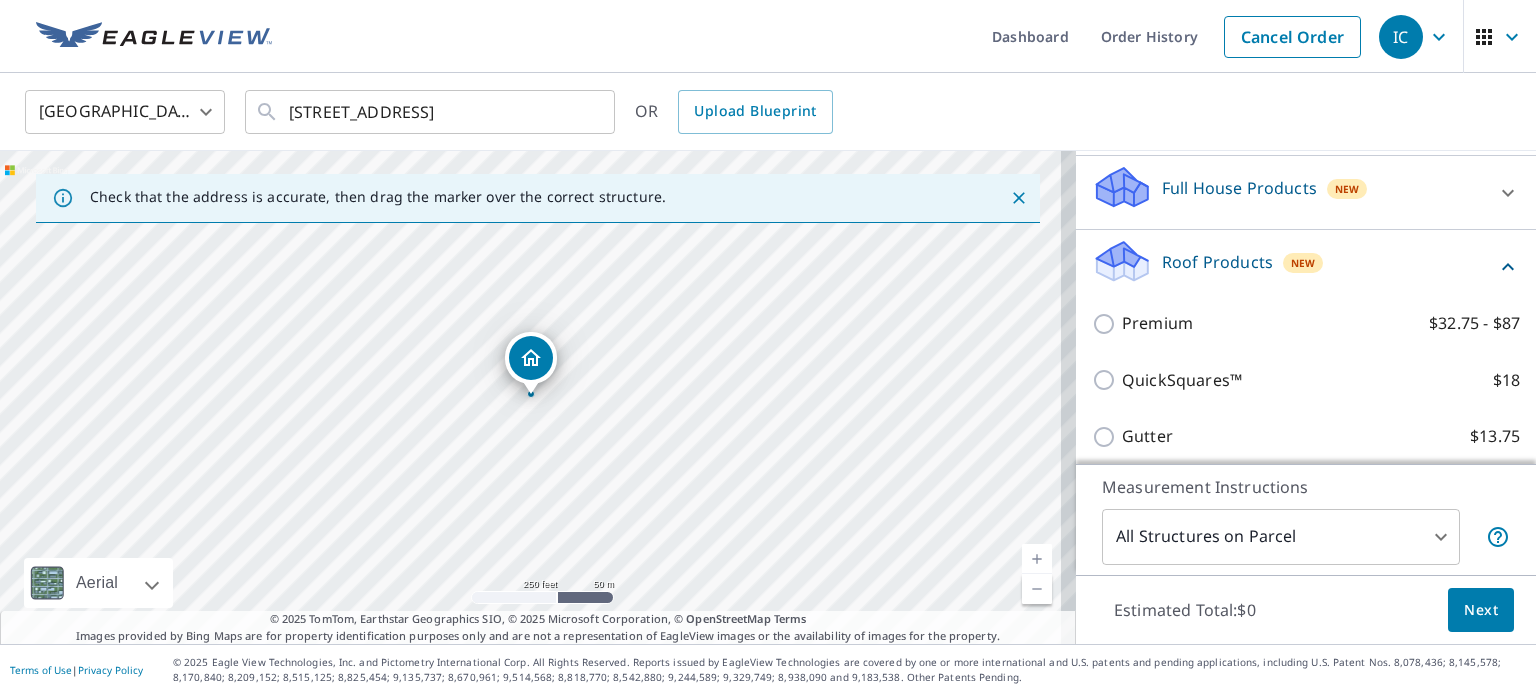 scroll, scrollTop: 204, scrollLeft: 0, axis: vertical 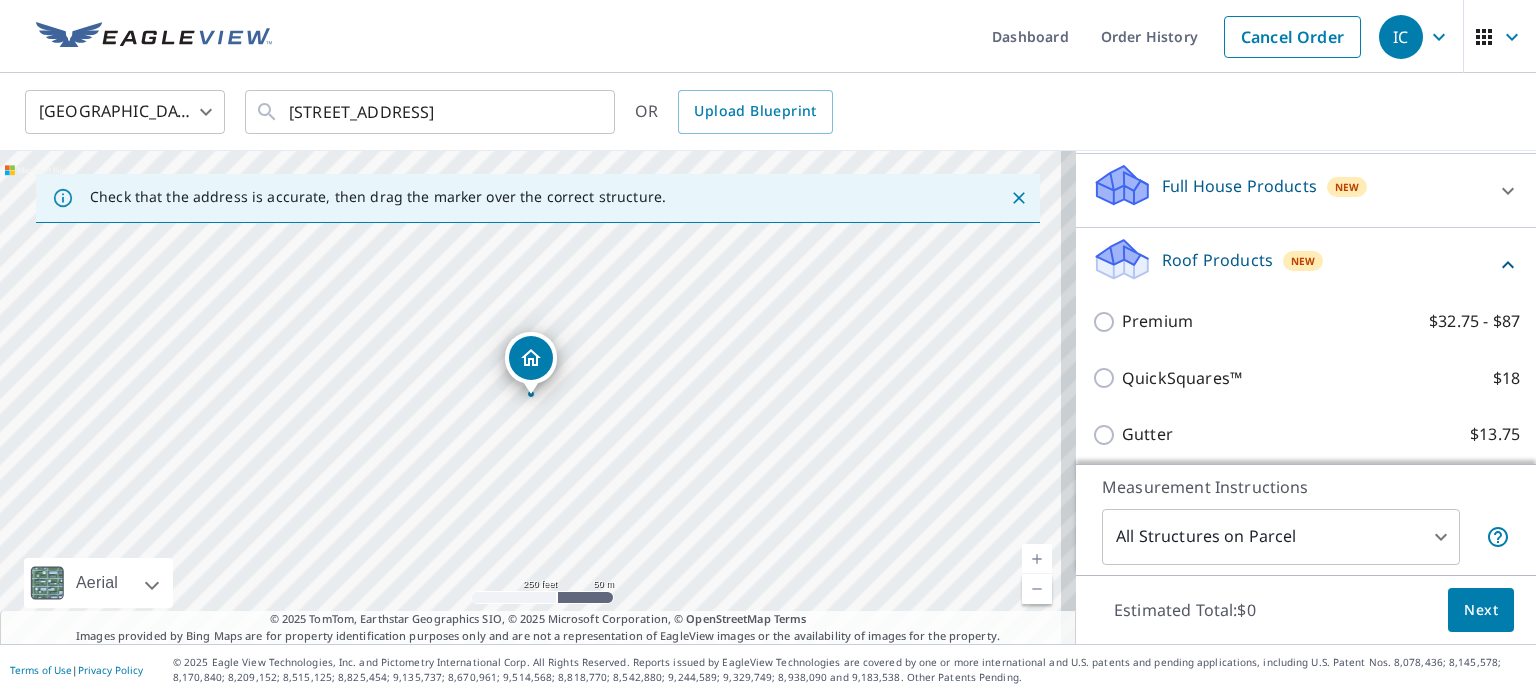 click on "Premium $32.75 - $87" at bounding box center (1107, 322) 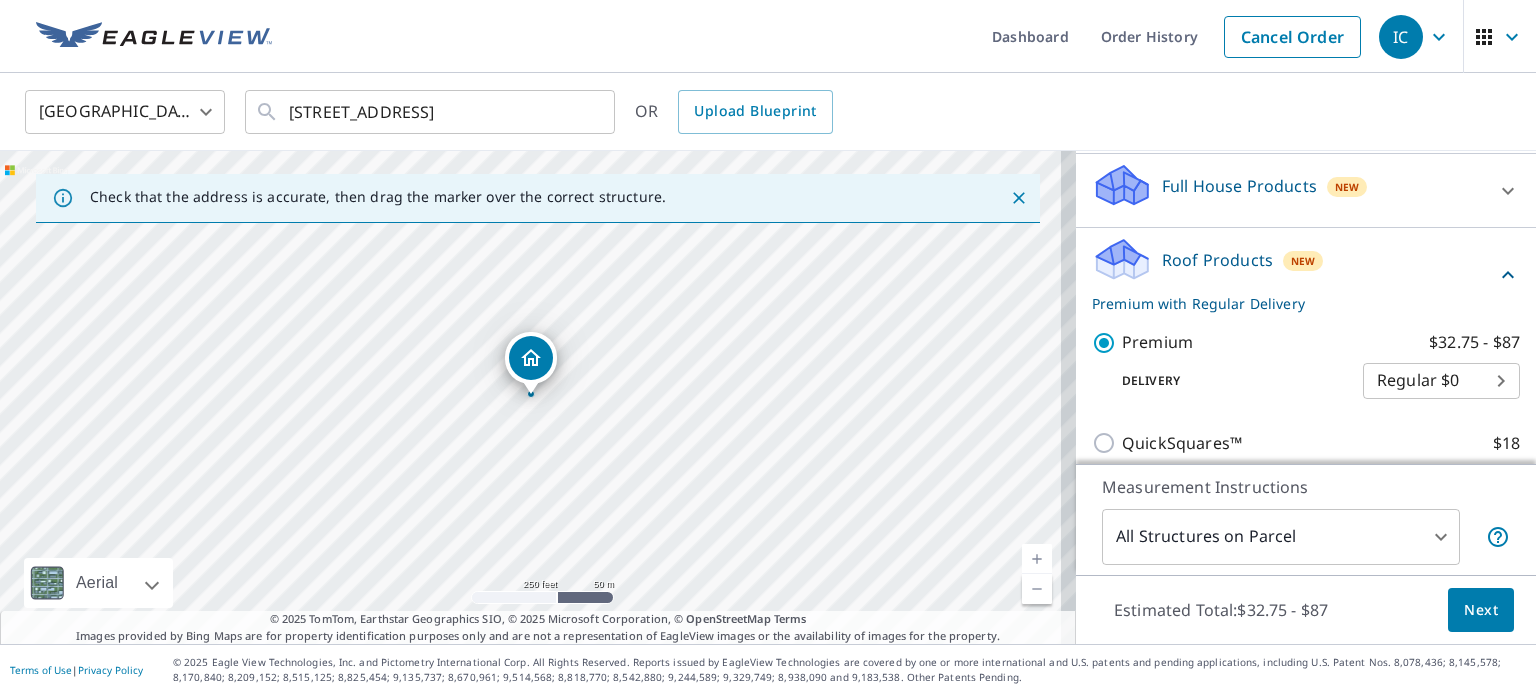 click on "Next" at bounding box center (1481, 610) 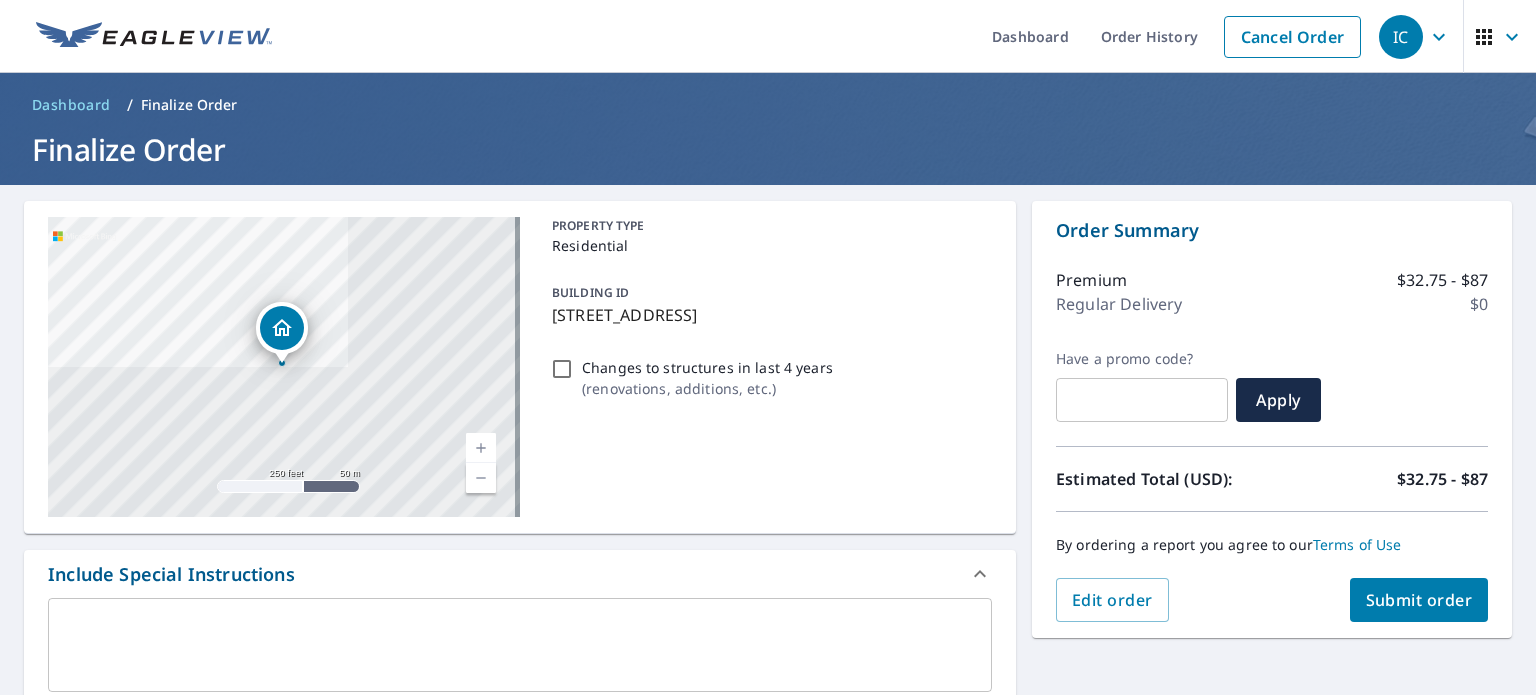 click on "Submit order" at bounding box center [1419, 600] 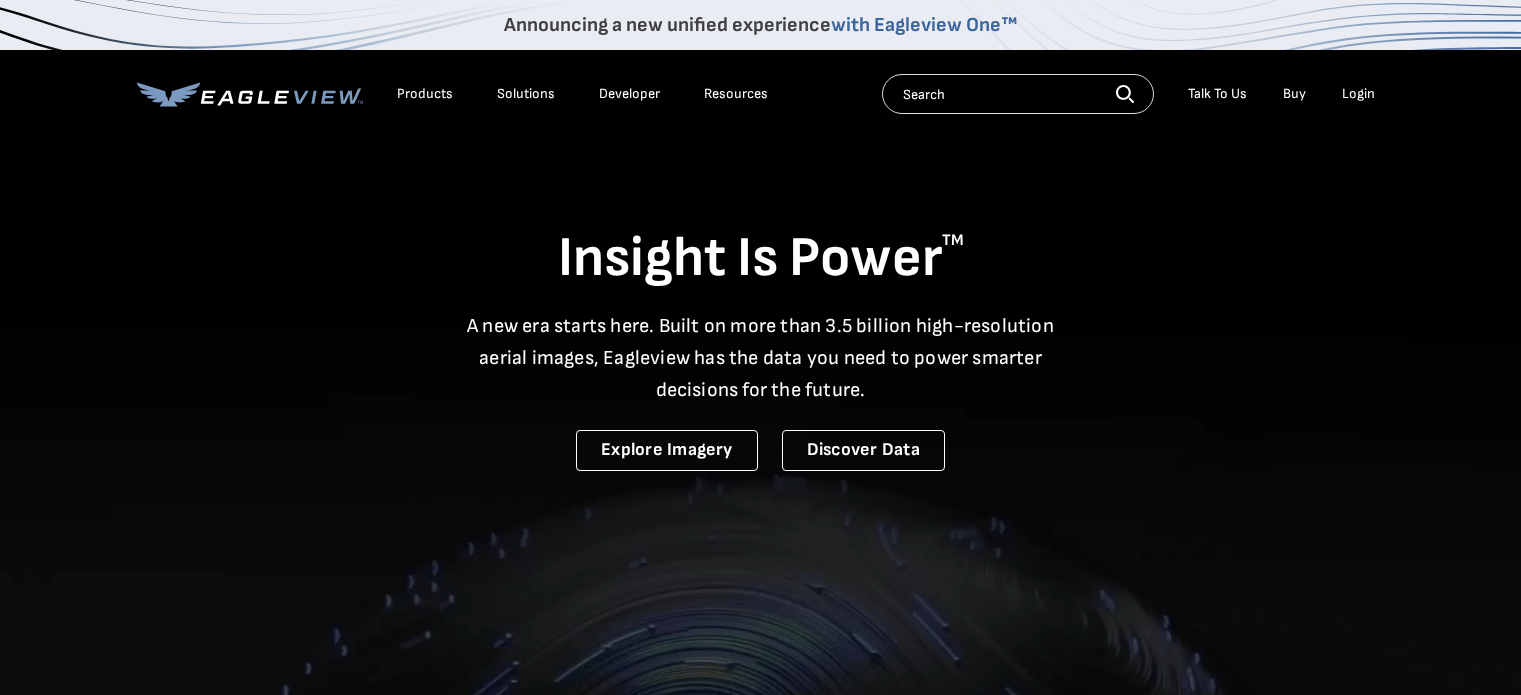 scroll, scrollTop: 0, scrollLeft: 0, axis: both 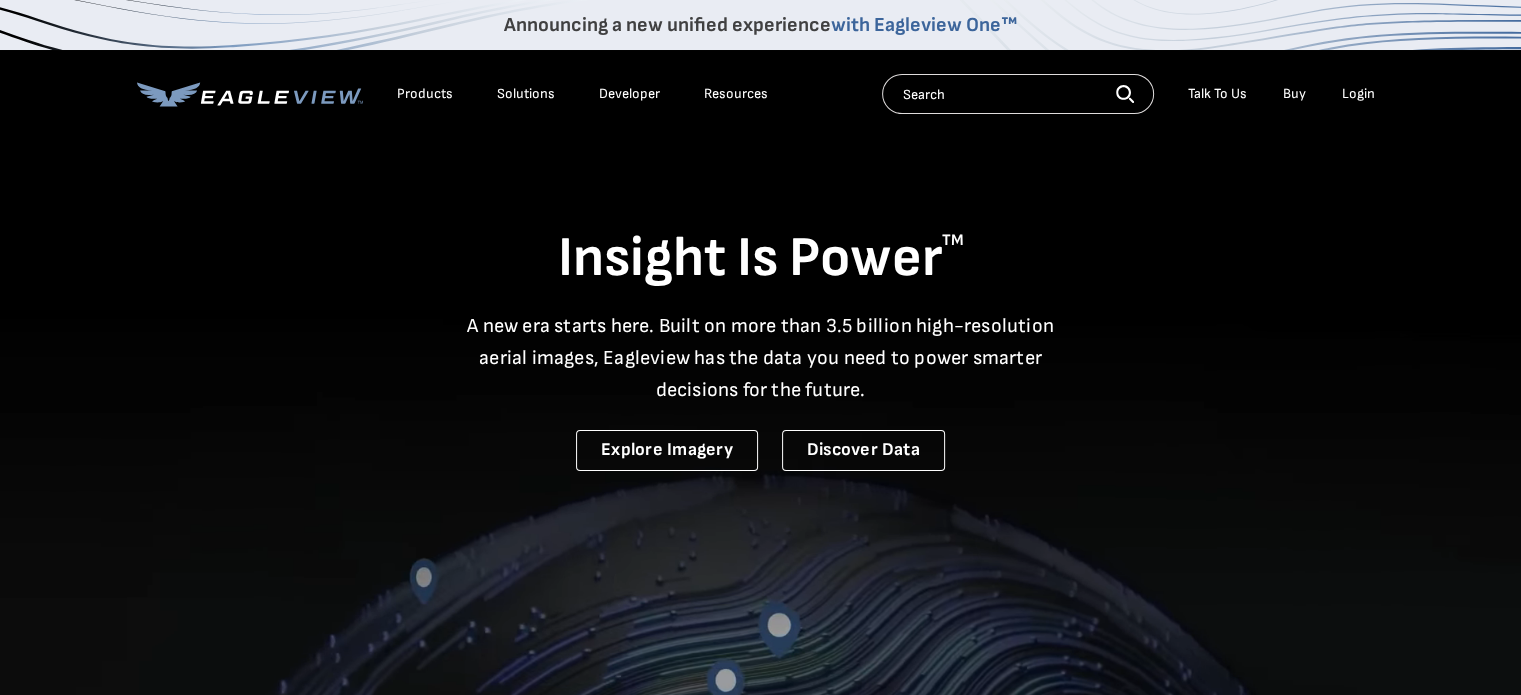 click on "Login" at bounding box center [1358, 94] 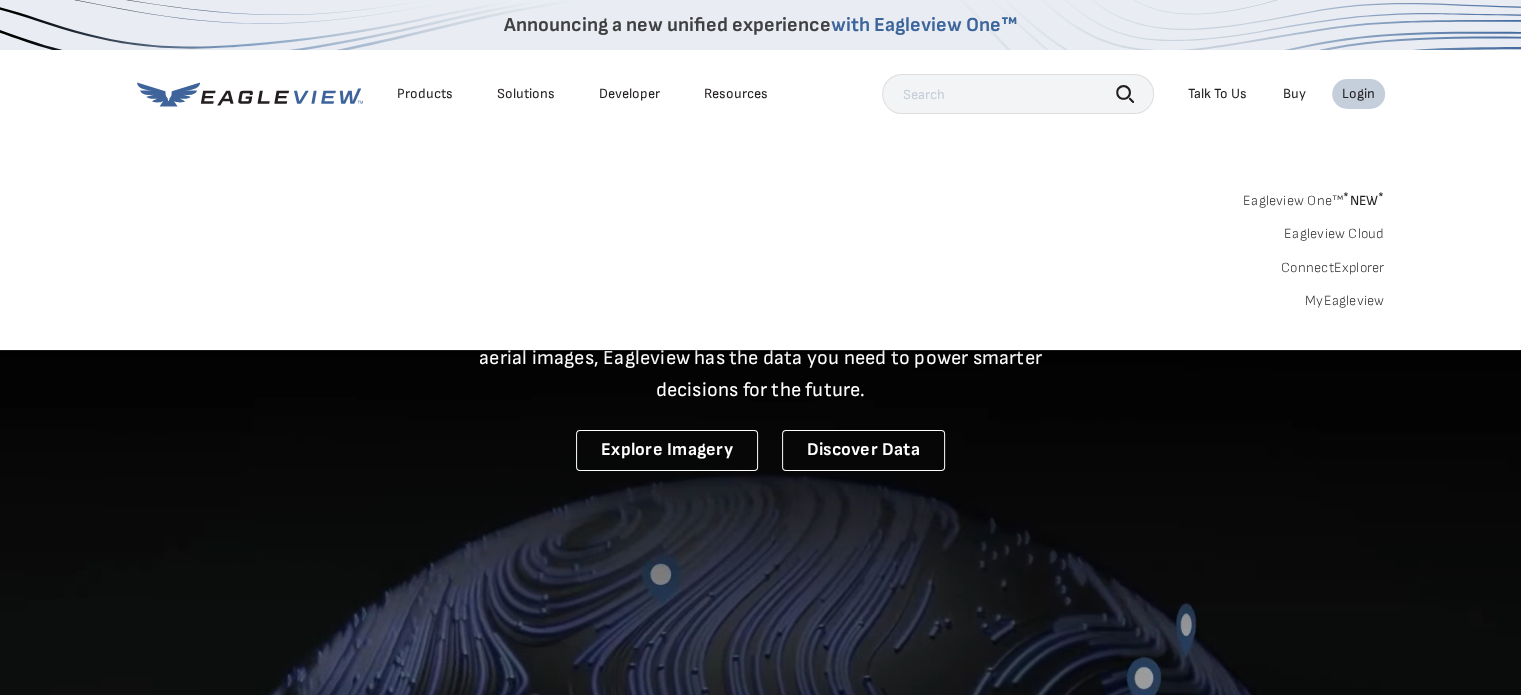 click on "MyEagleview" at bounding box center (1345, 301) 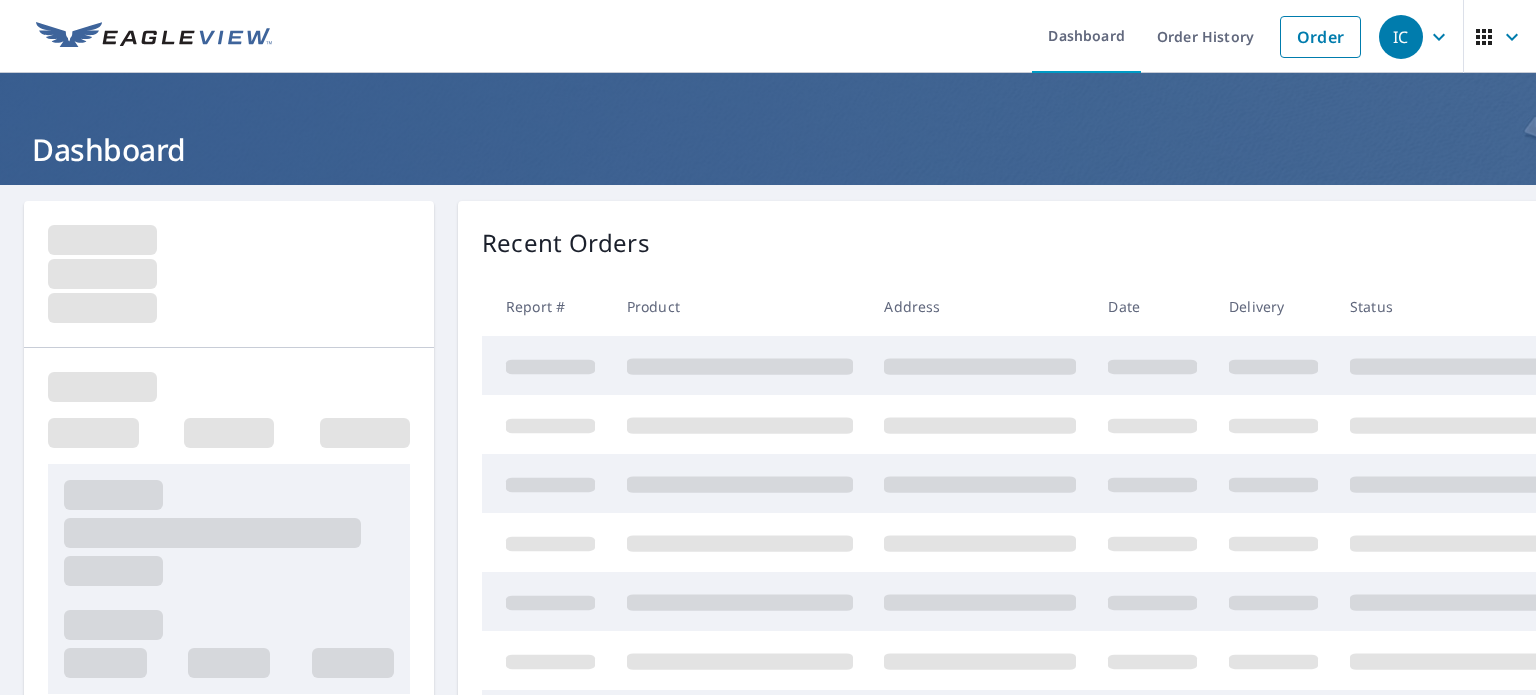 scroll, scrollTop: 0, scrollLeft: 0, axis: both 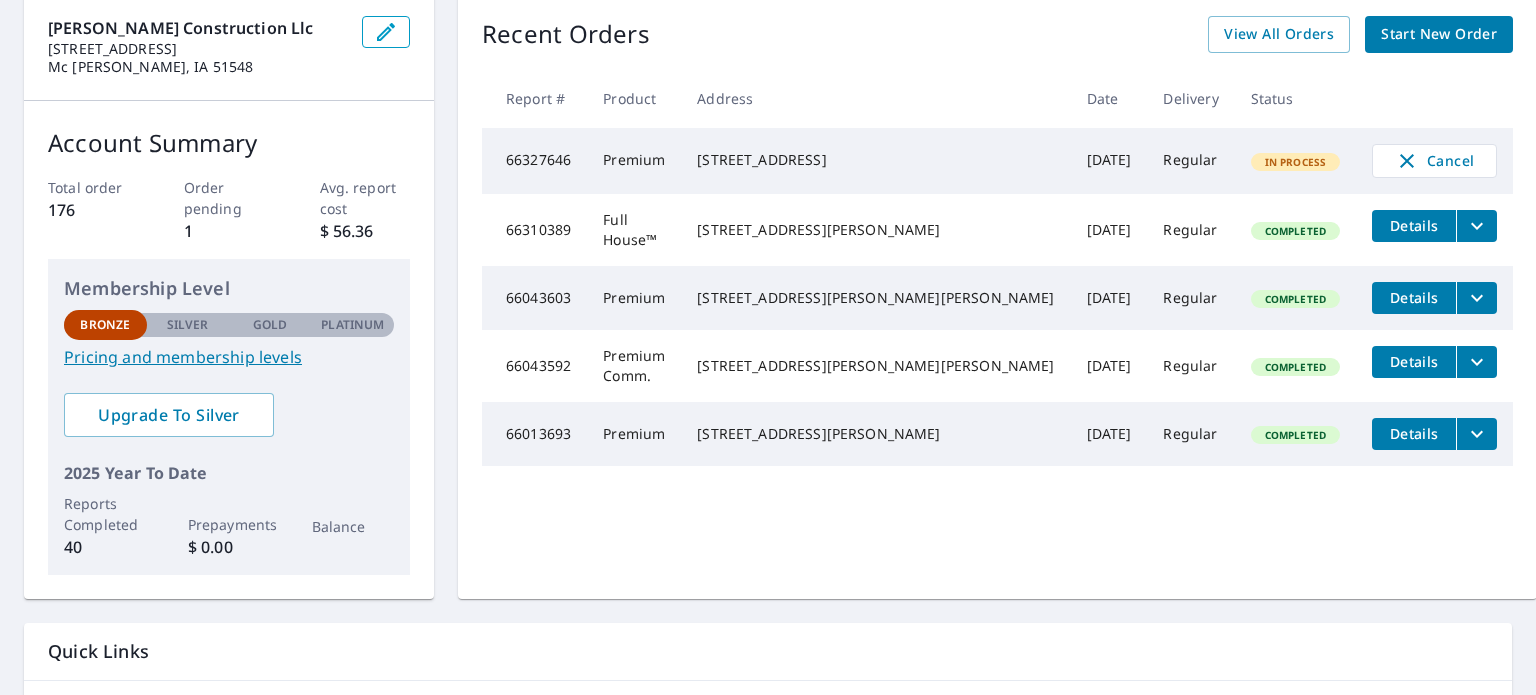 click on "Details" at bounding box center (1414, 225) 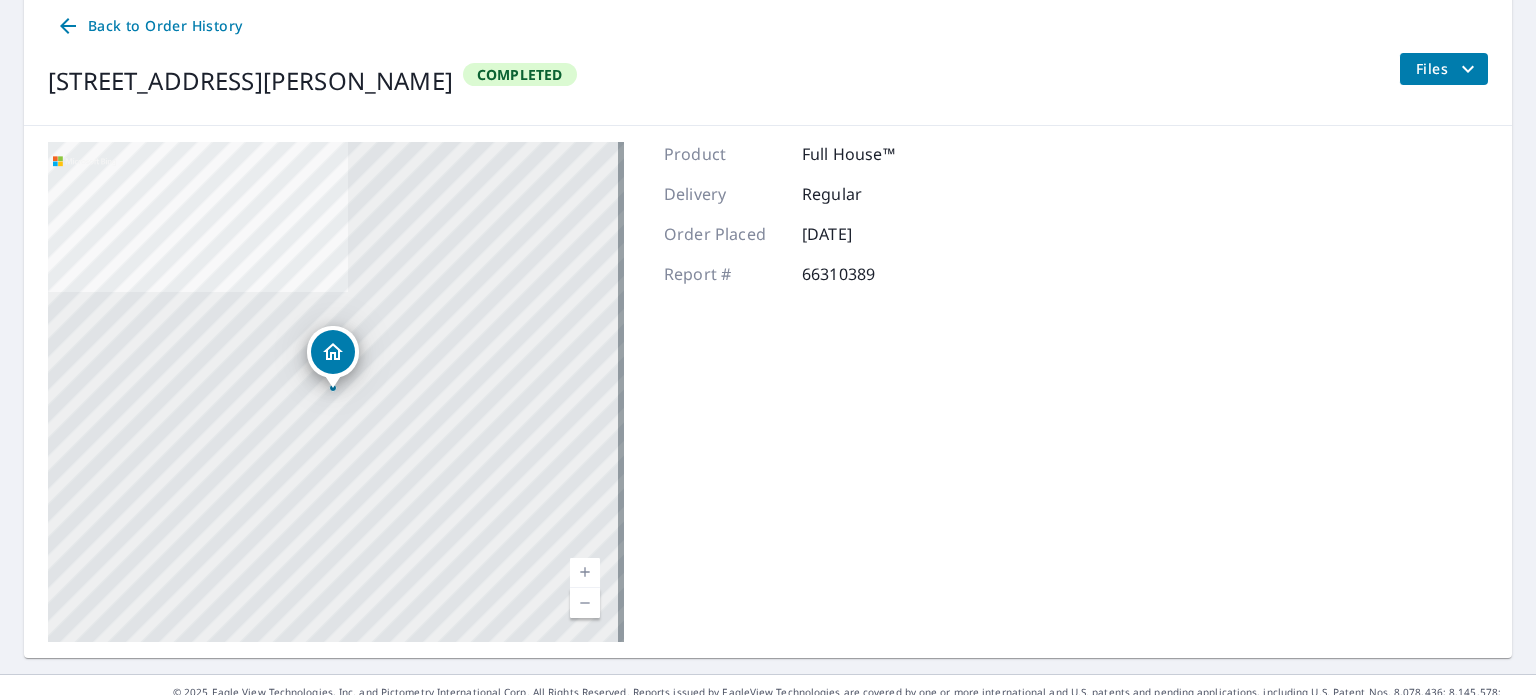 click on "Files" at bounding box center (1443, 69) 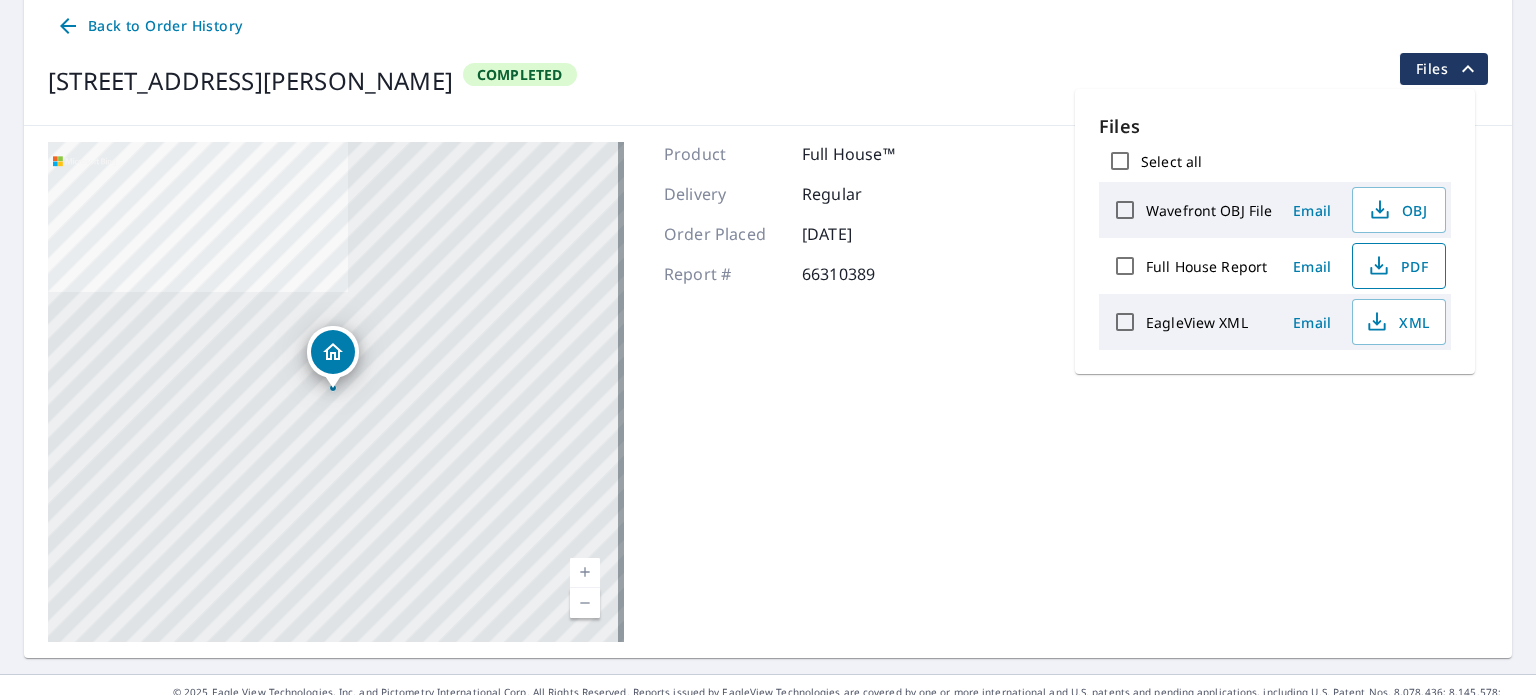click on "PDF" at bounding box center (1399, 266) 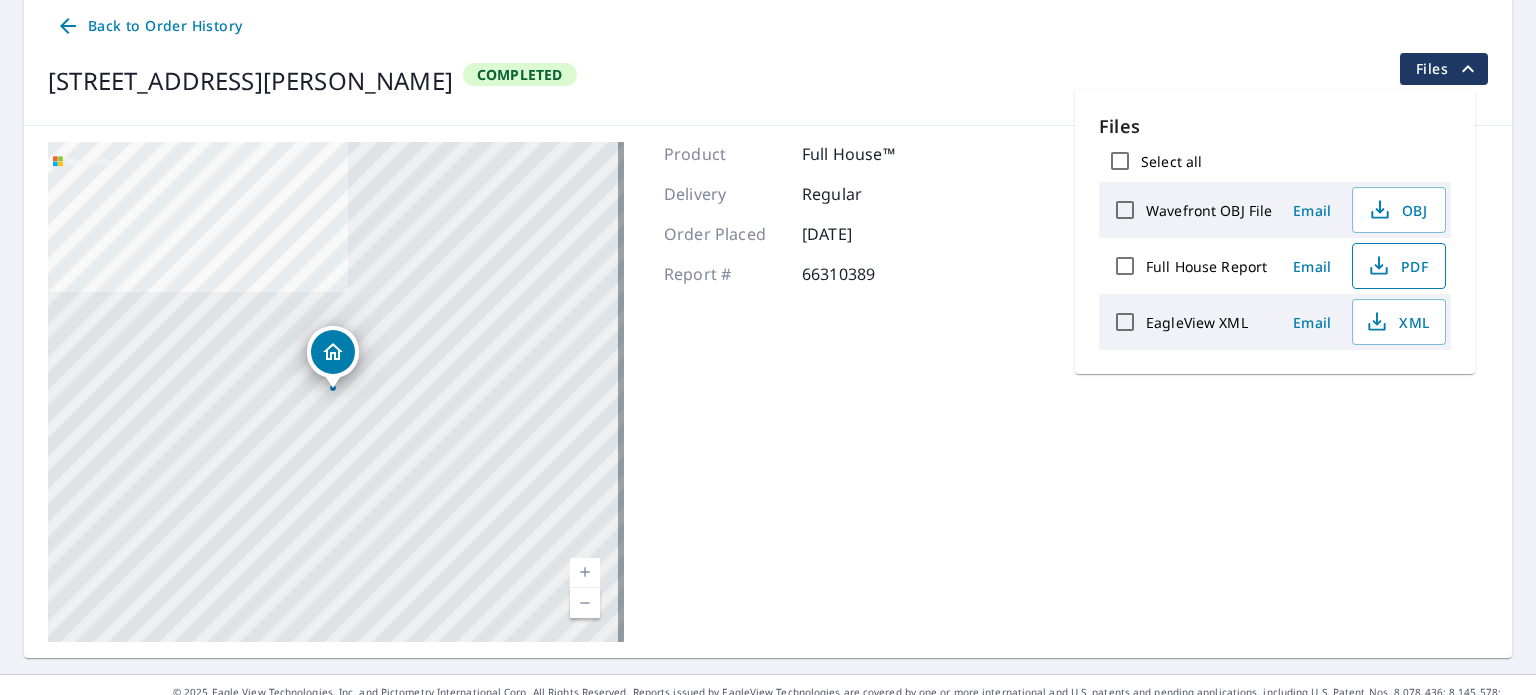type 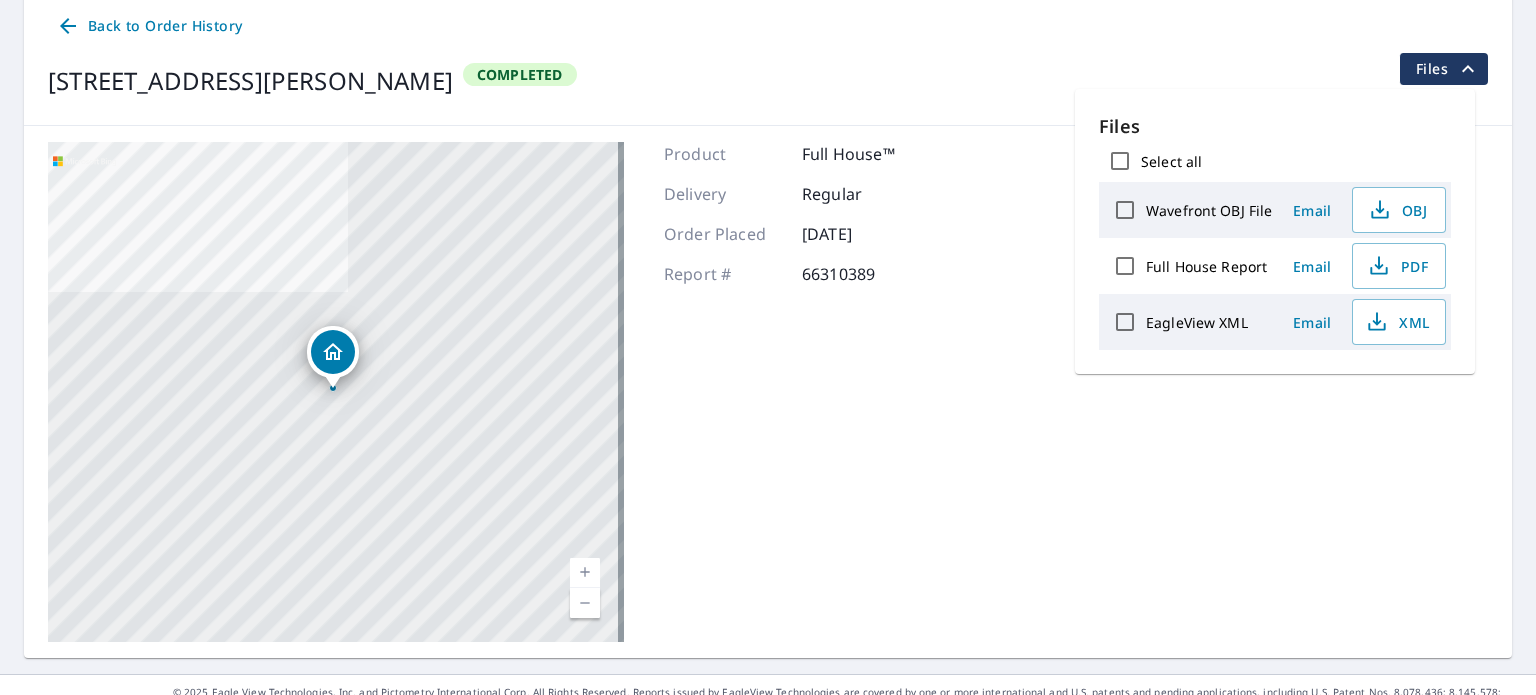 click on "PDF" at bounding box center (1399, 266) 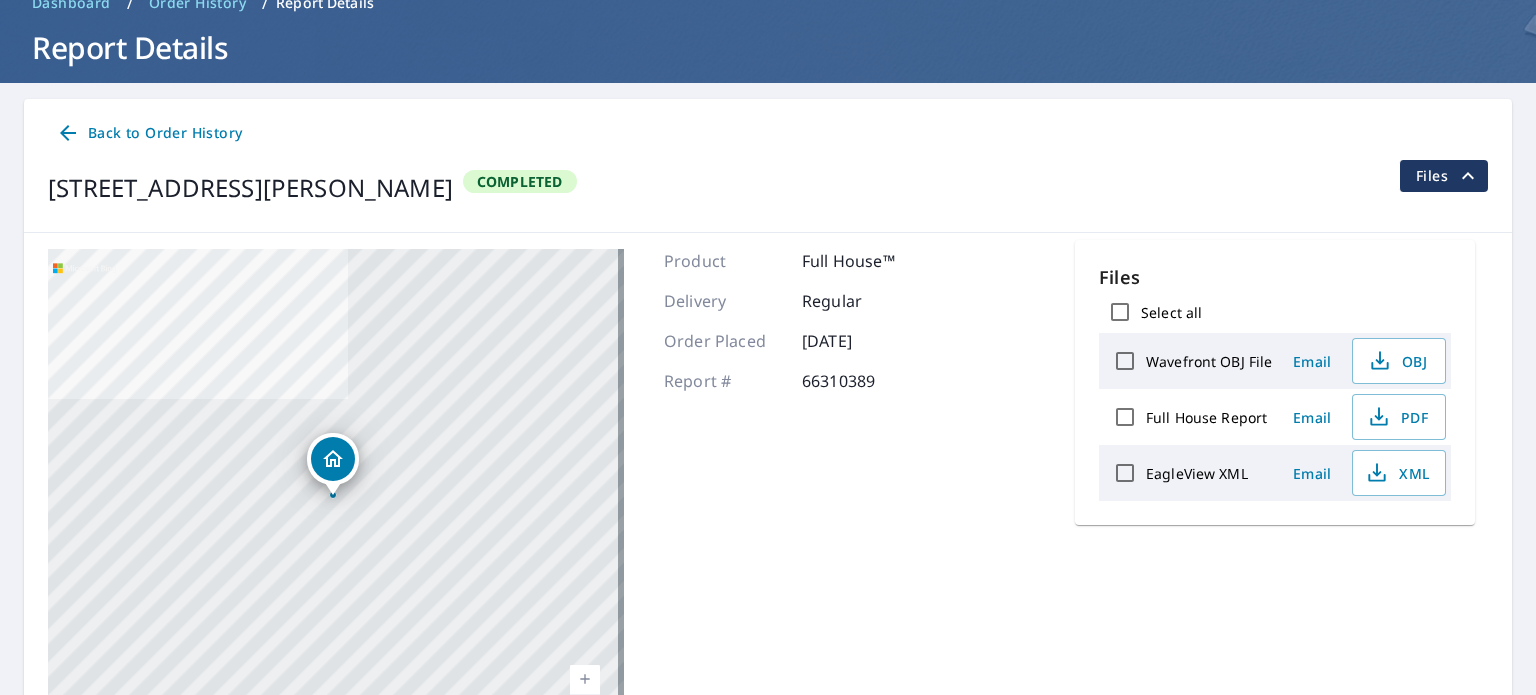 scroll, scrollTop: 0, scrollLeft: 0, axis: both 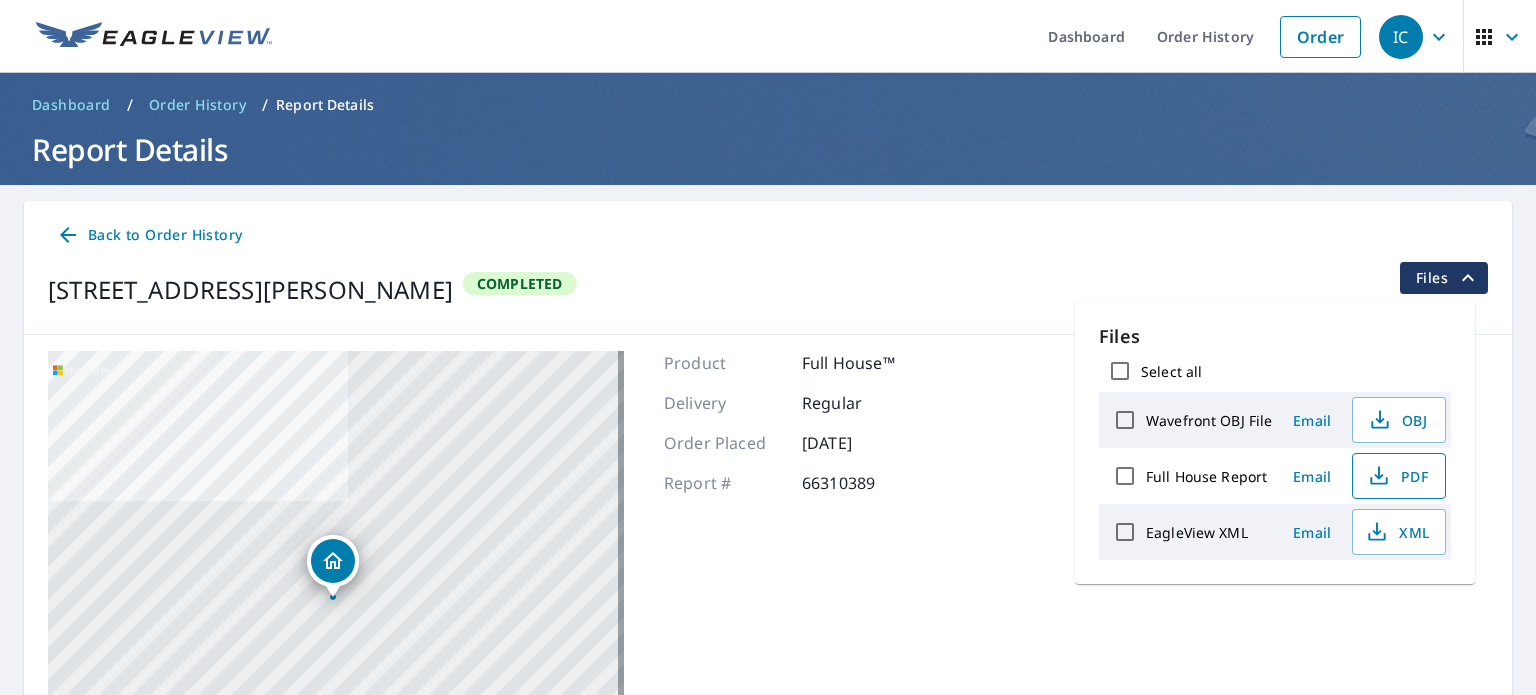 click on "PDF" at bounding box center (1397, 476) 